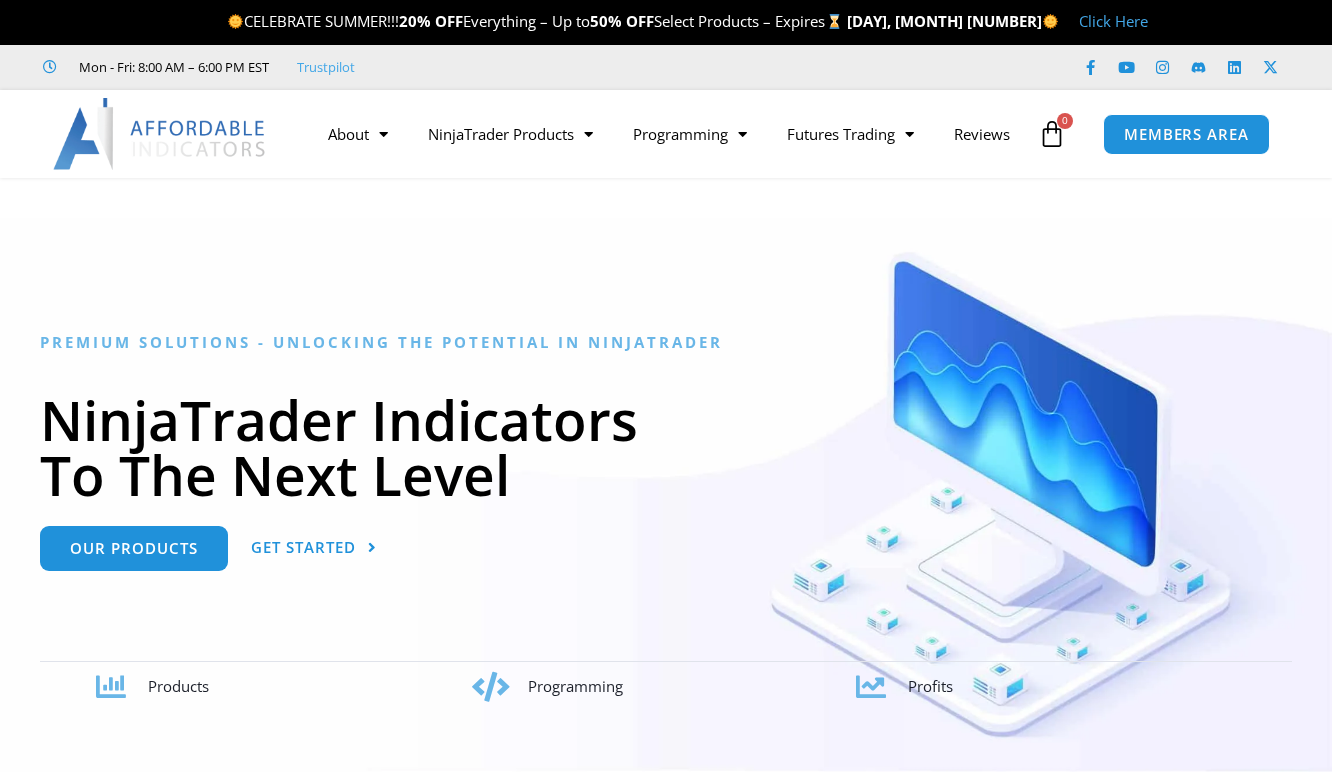 scroll, scrollTop: 0, scrollLeft: 0, axis: both 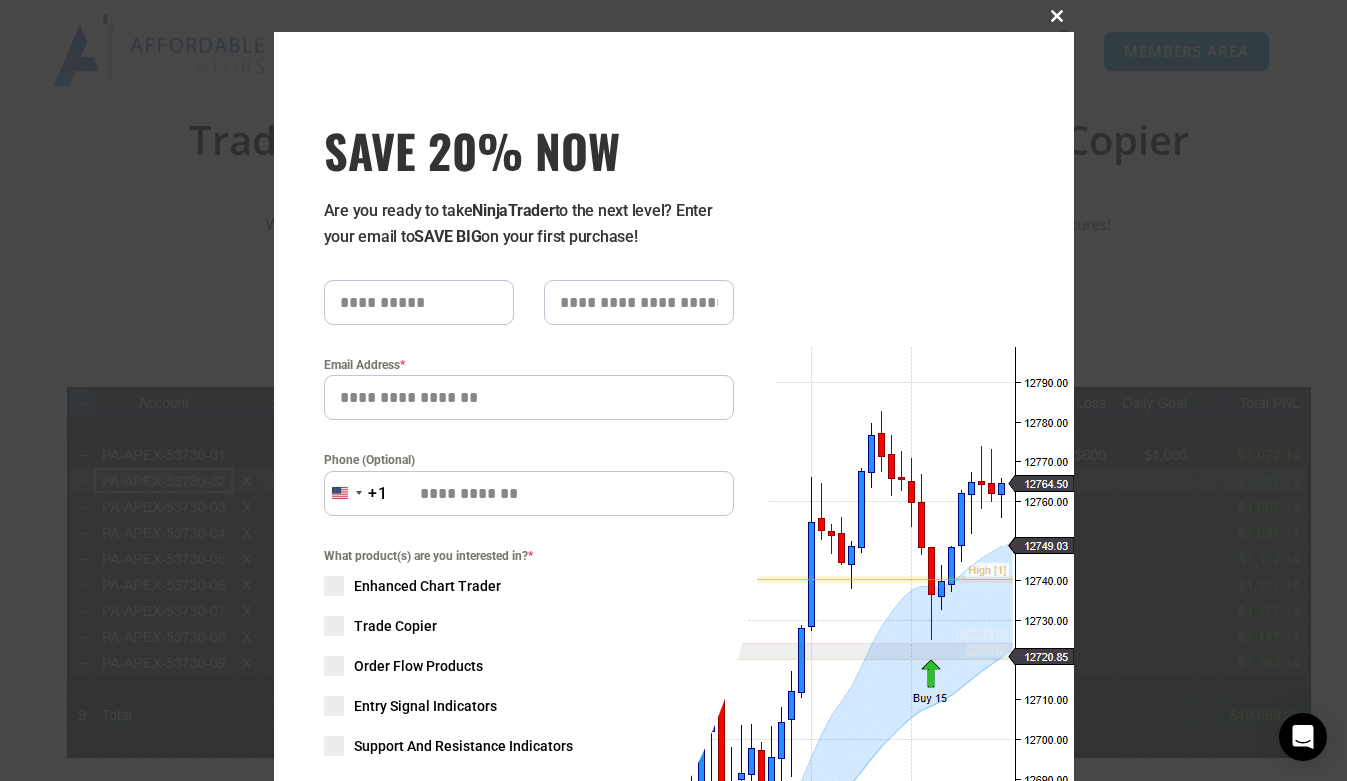 click on "Close this module" at bounding box center (1058, 16) 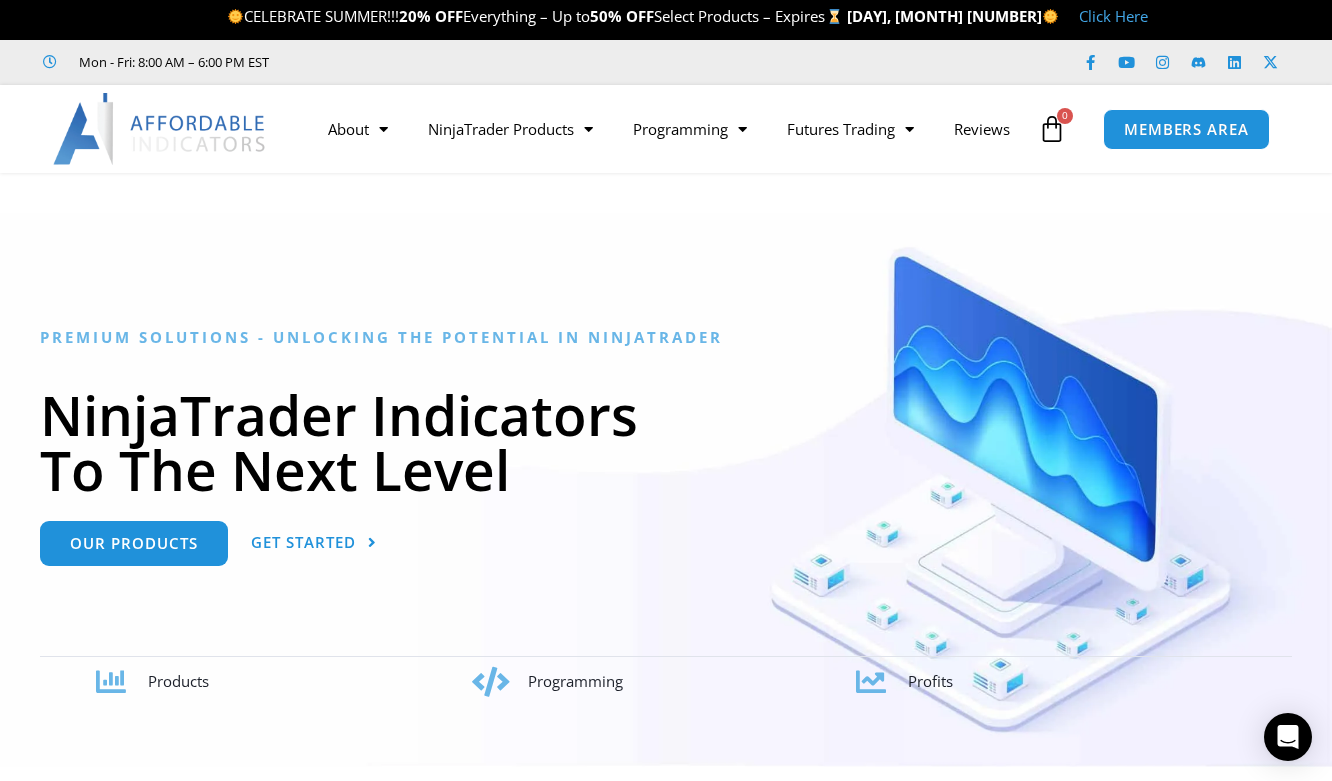 scroll, scrollTop: 0, scrollLeft: 0, axis: both 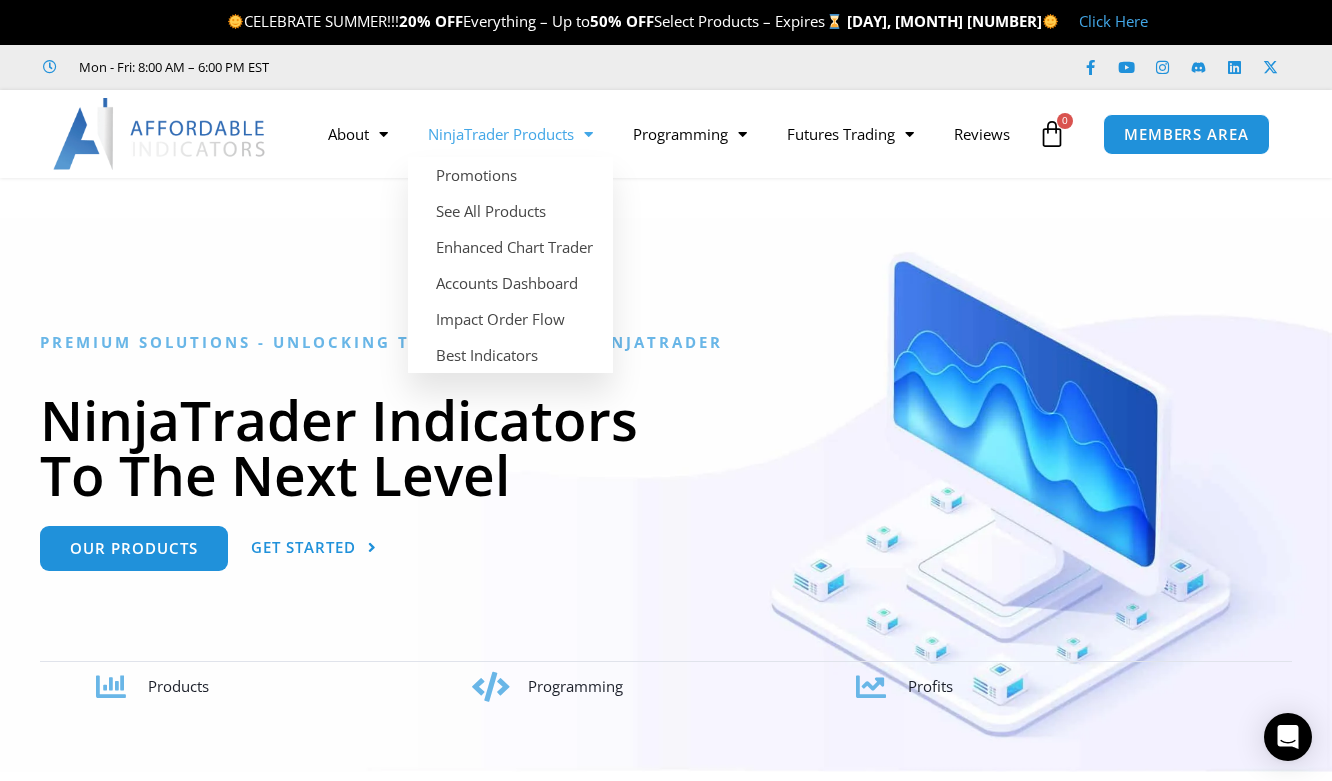 click on "NinjaTrader Products" 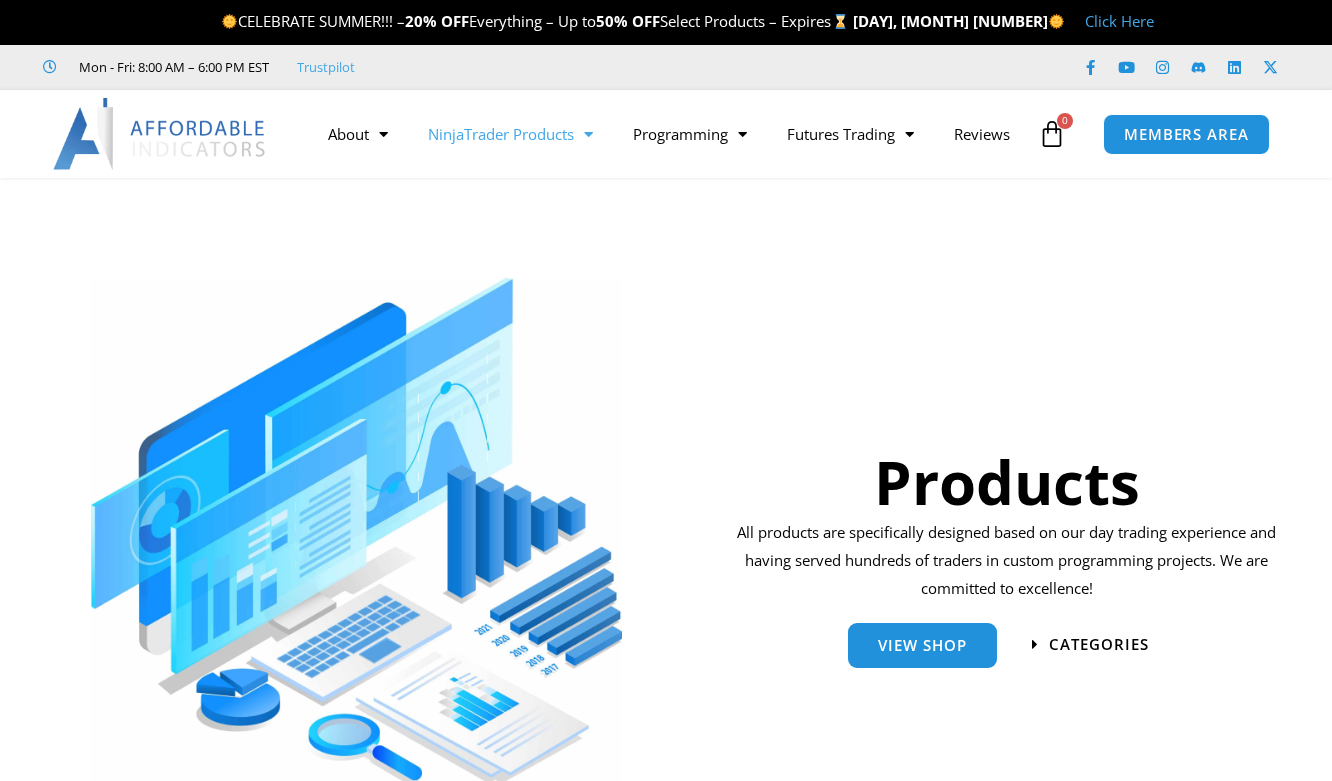 scroll, scrollTop: 0, scrollLeft: 0, axis: both 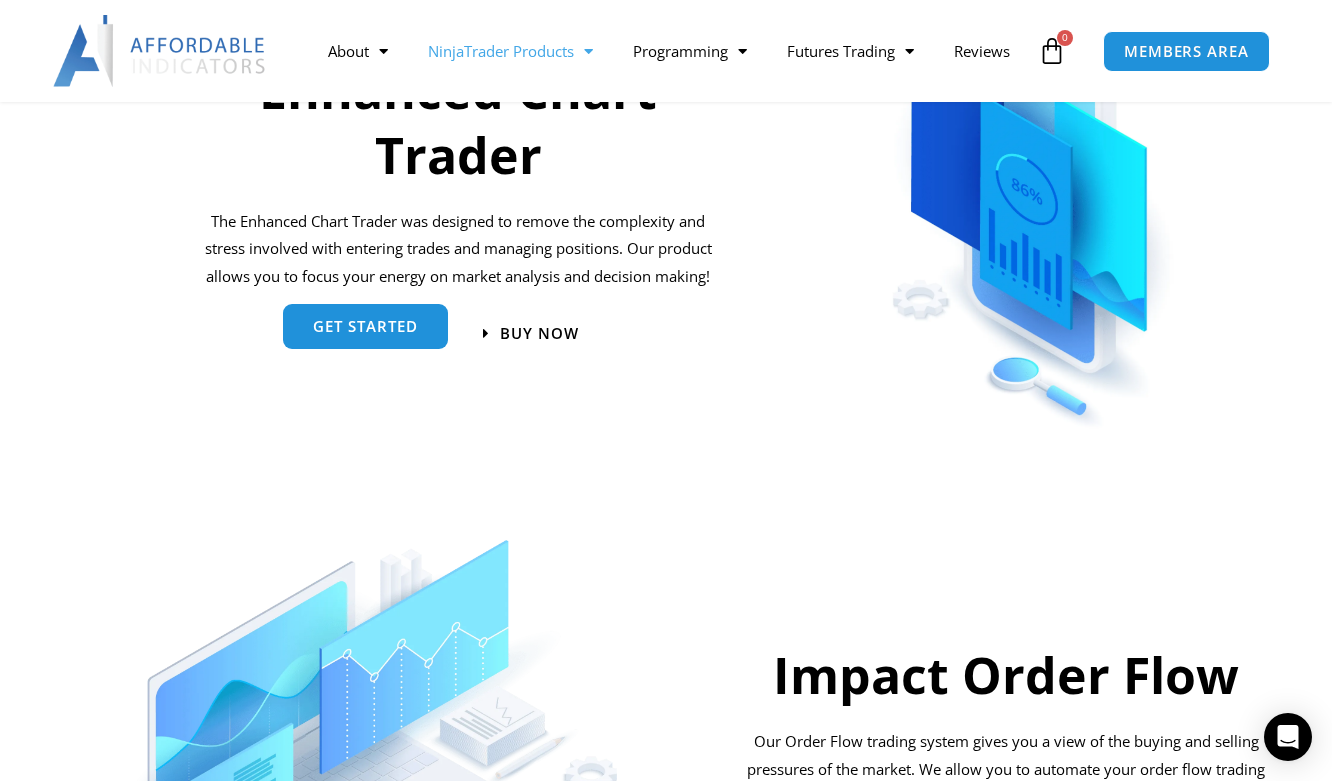 click on "get started" at bounding box center (365, 326) 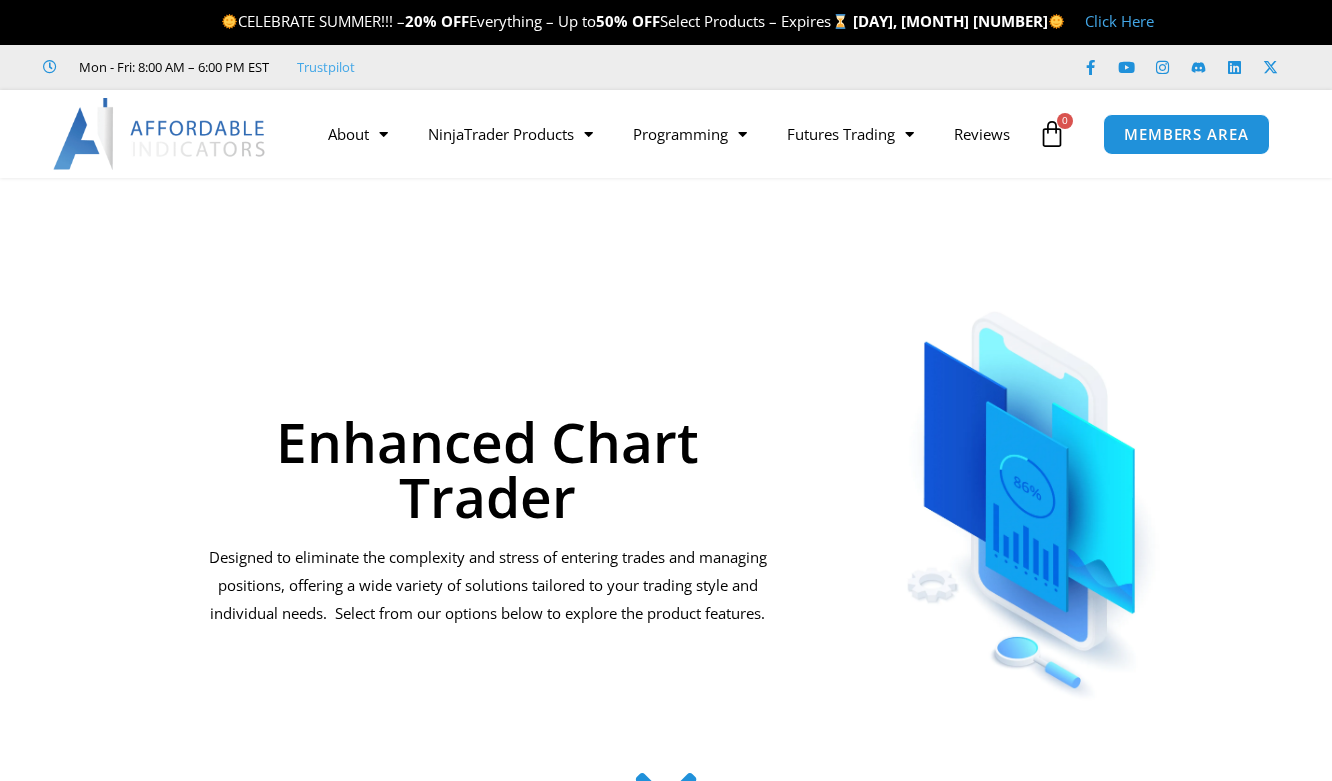 scroll, scrollTop: 0, scrollLeft: 0, axis: both 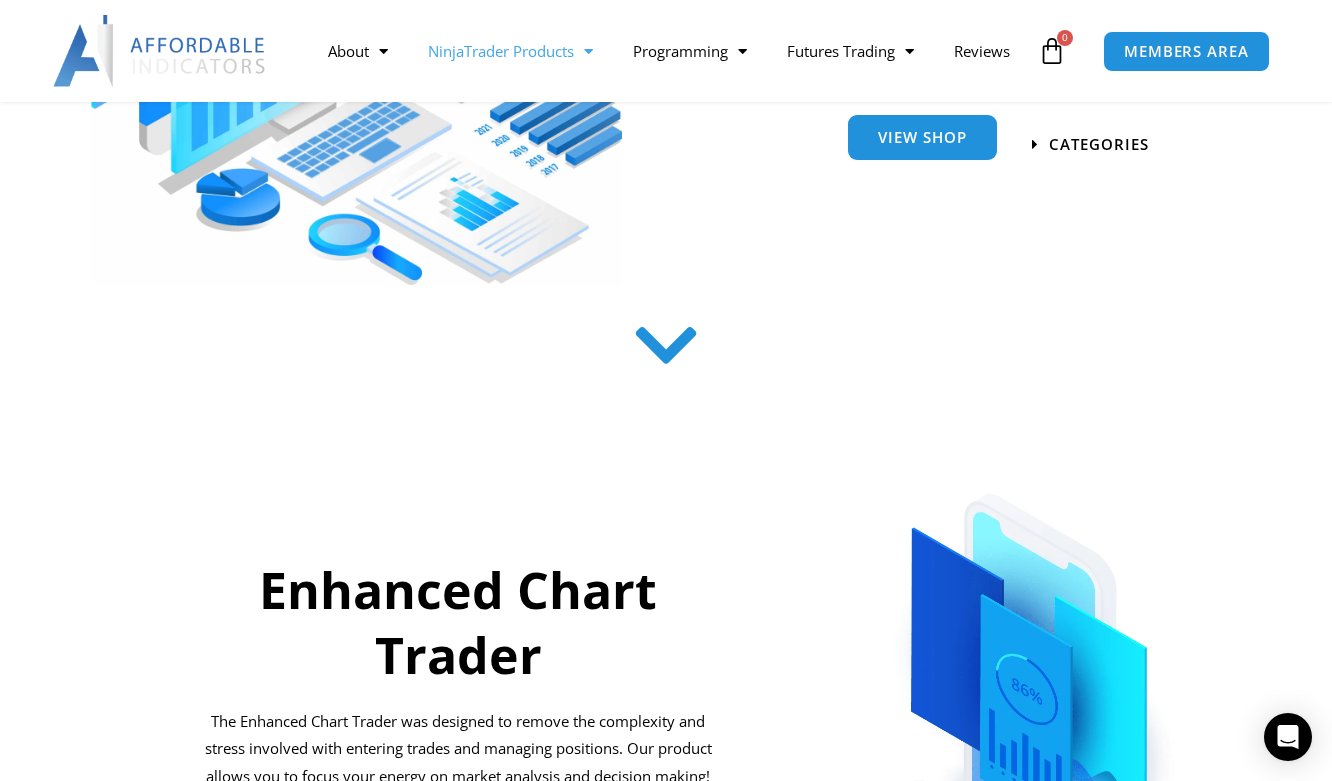click on "View Shop" at bounding box center (922, 137) 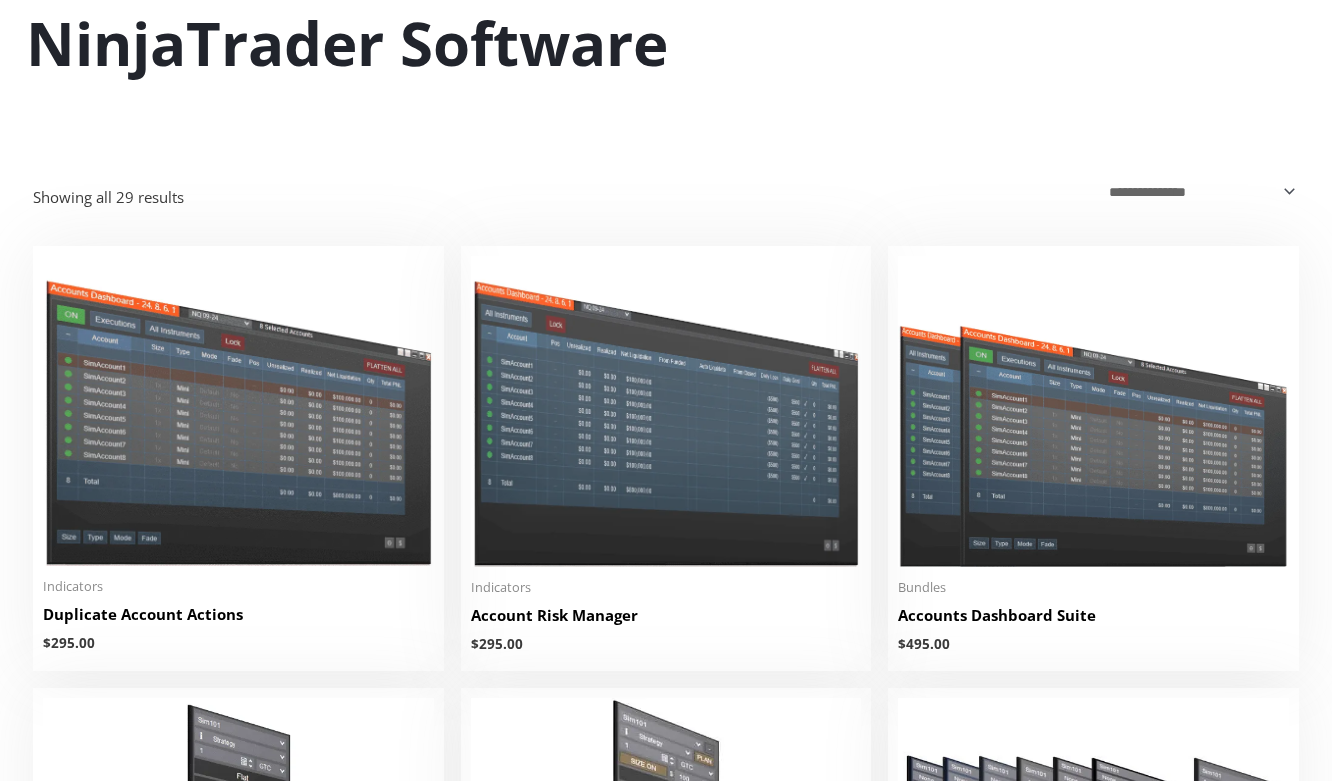 scroll, scrollTop: 355, scrollLeft: 0, axis: vertical 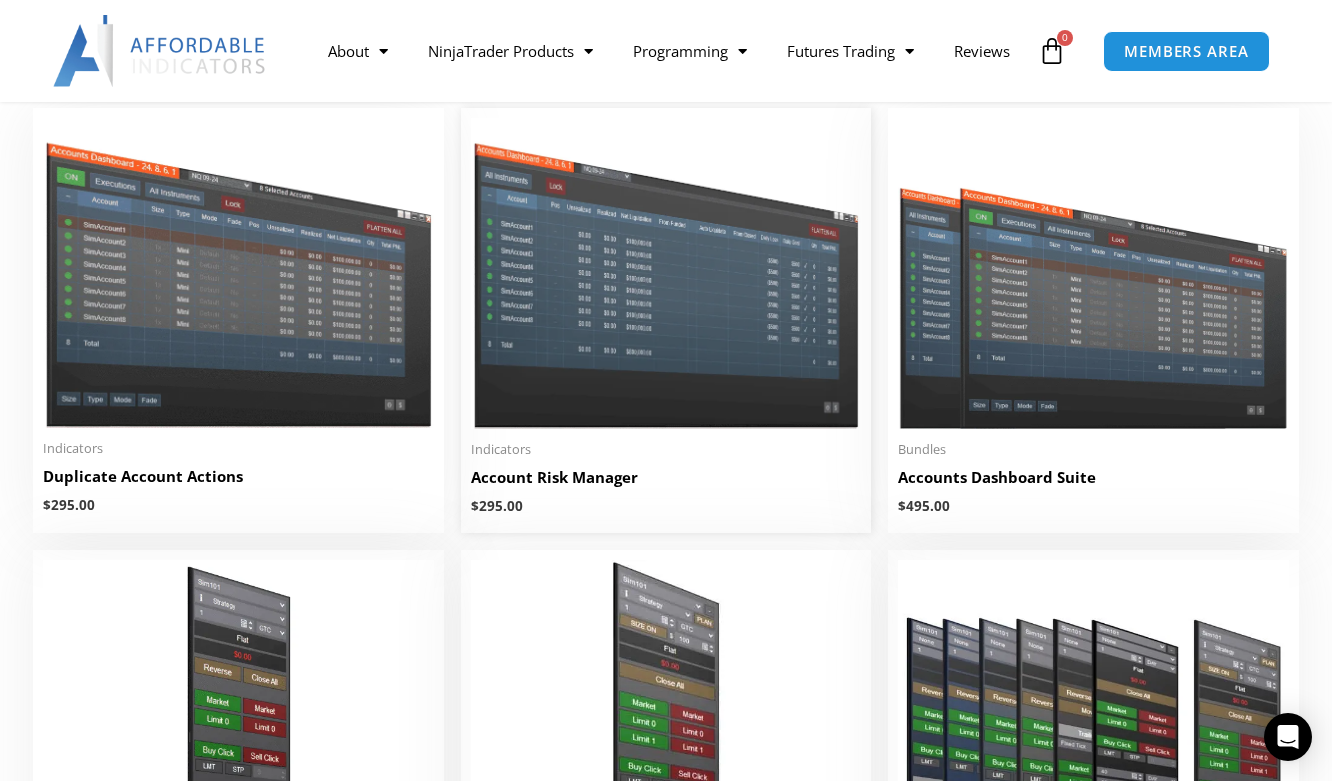 click at bounding box center [666, 273] 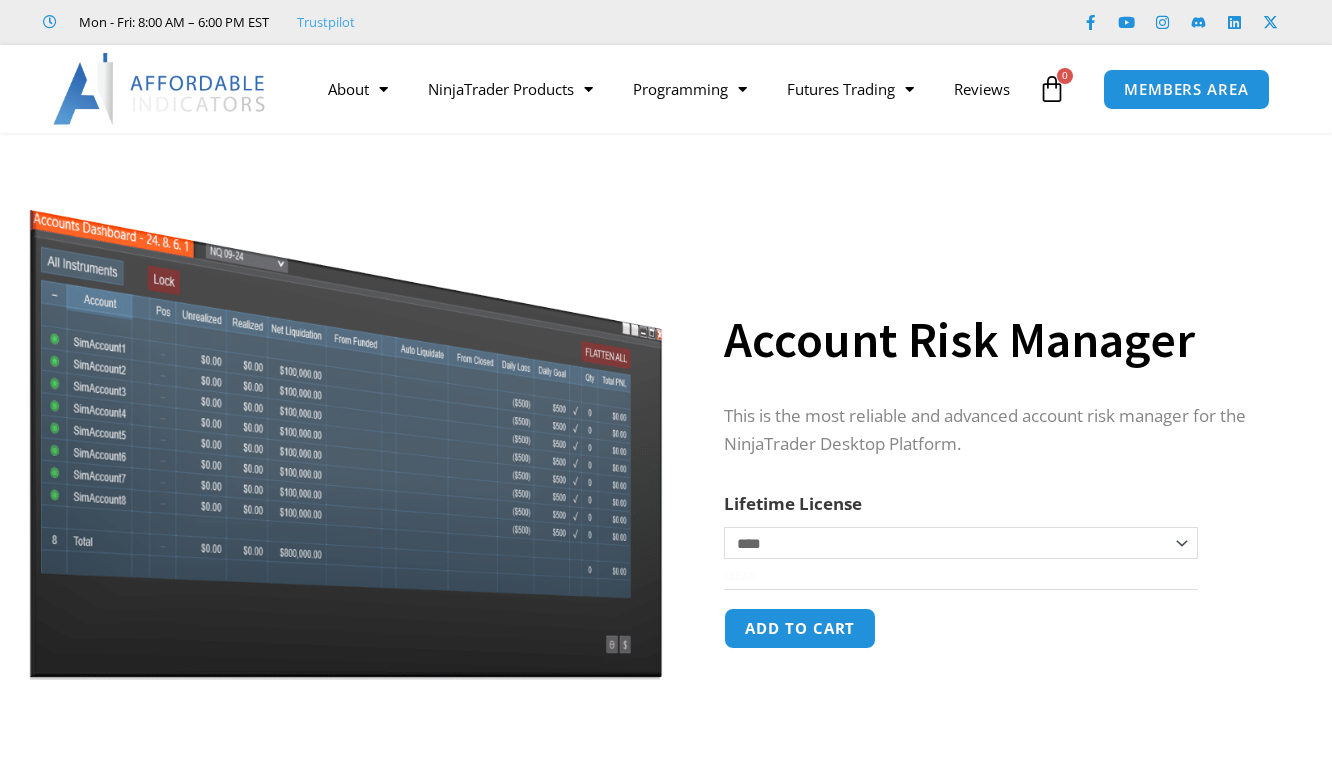 scroll, scrollTop: 0, scrollLeft: 0, axis: both 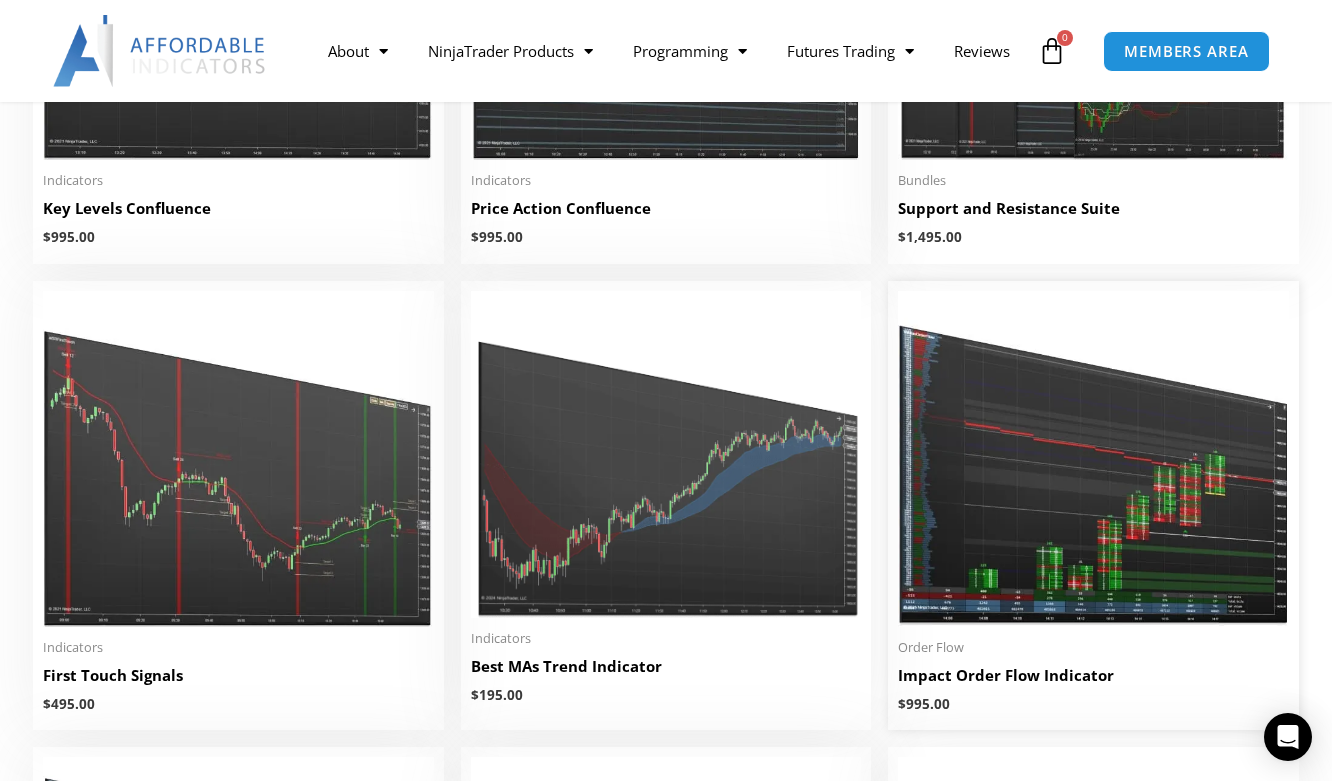 click at bounding box center (1093, 459) 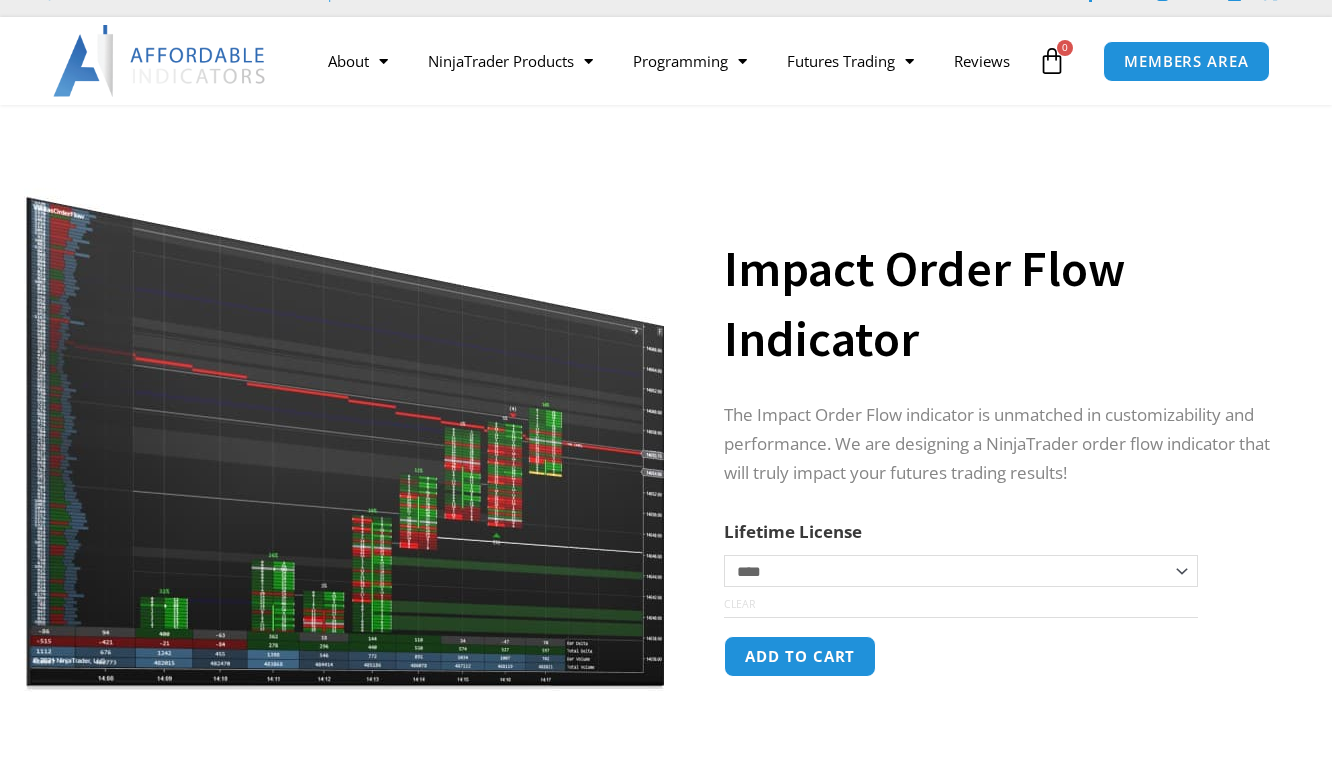 scroll, scrollTop: 0, scrollLeft: 0, axis: both 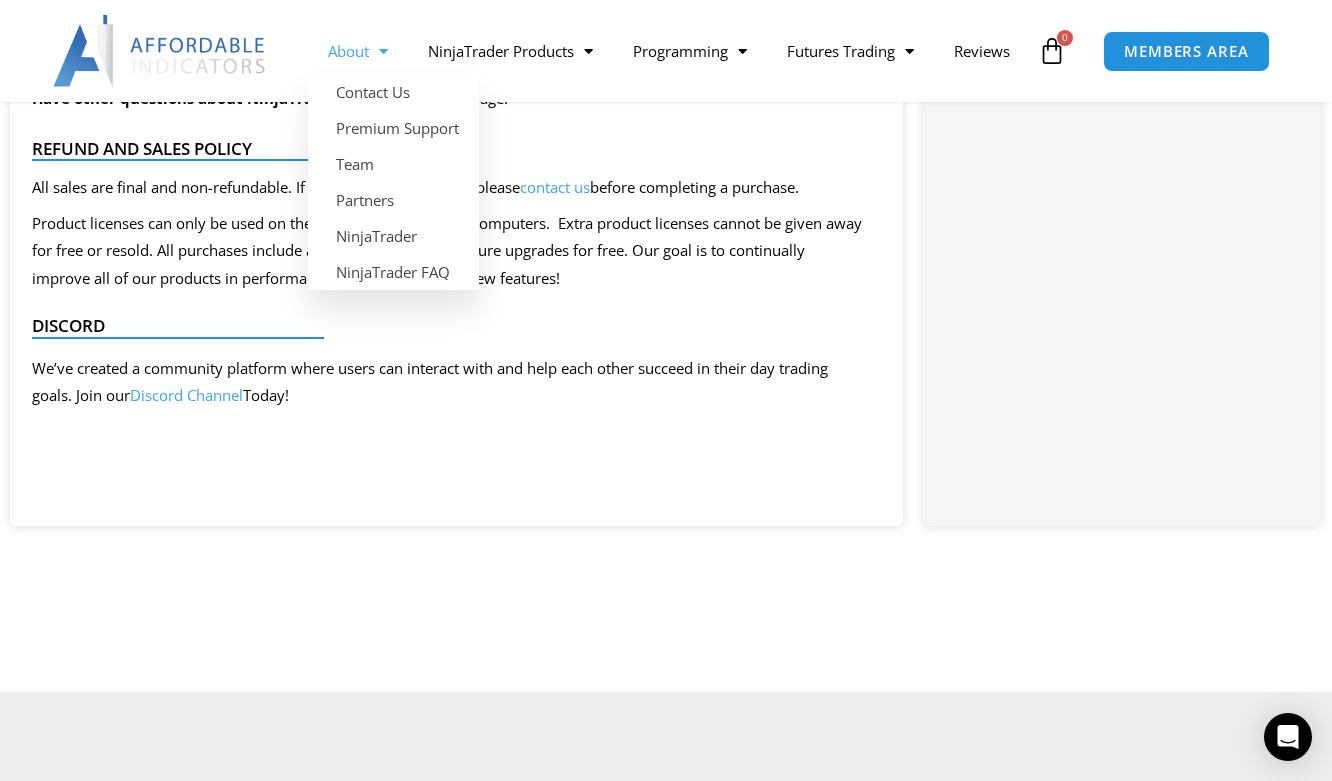 click 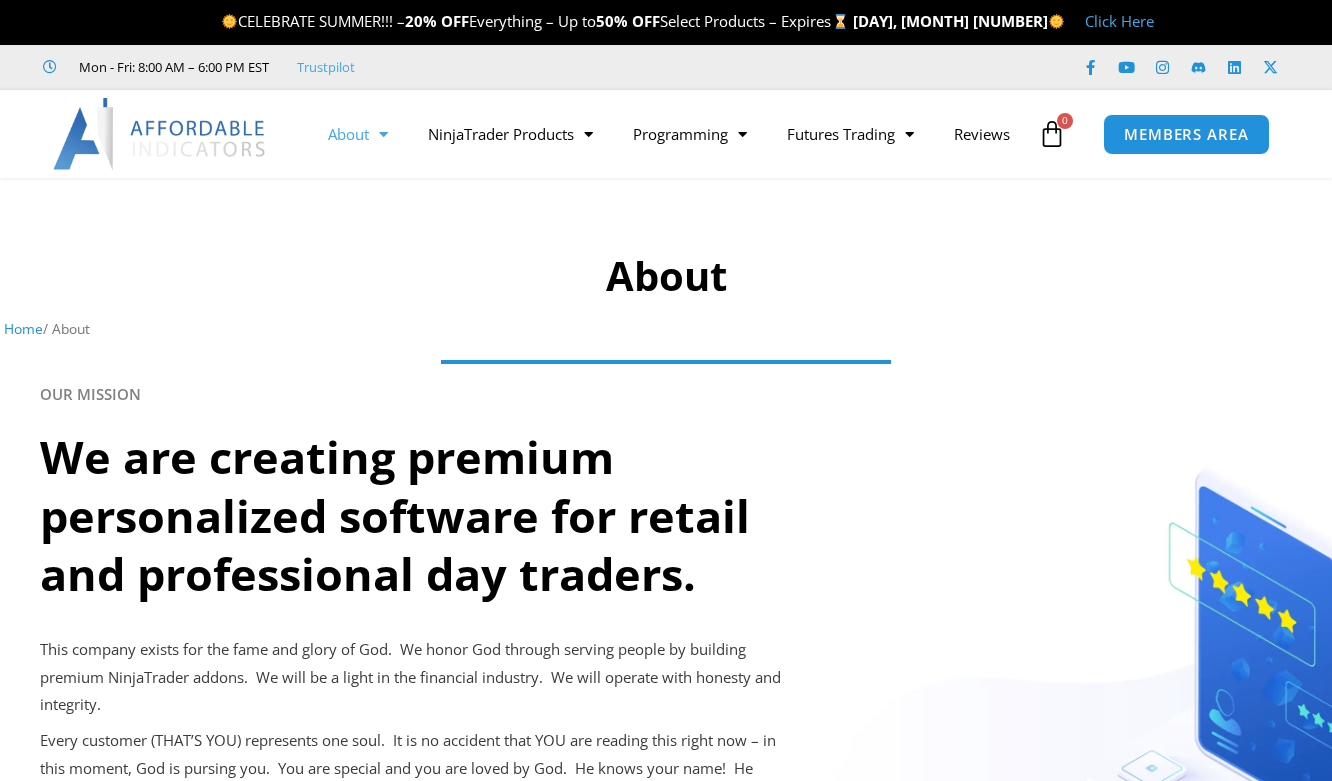 scroll, scrollTop: 0, scrollLeft: 0, axis: both 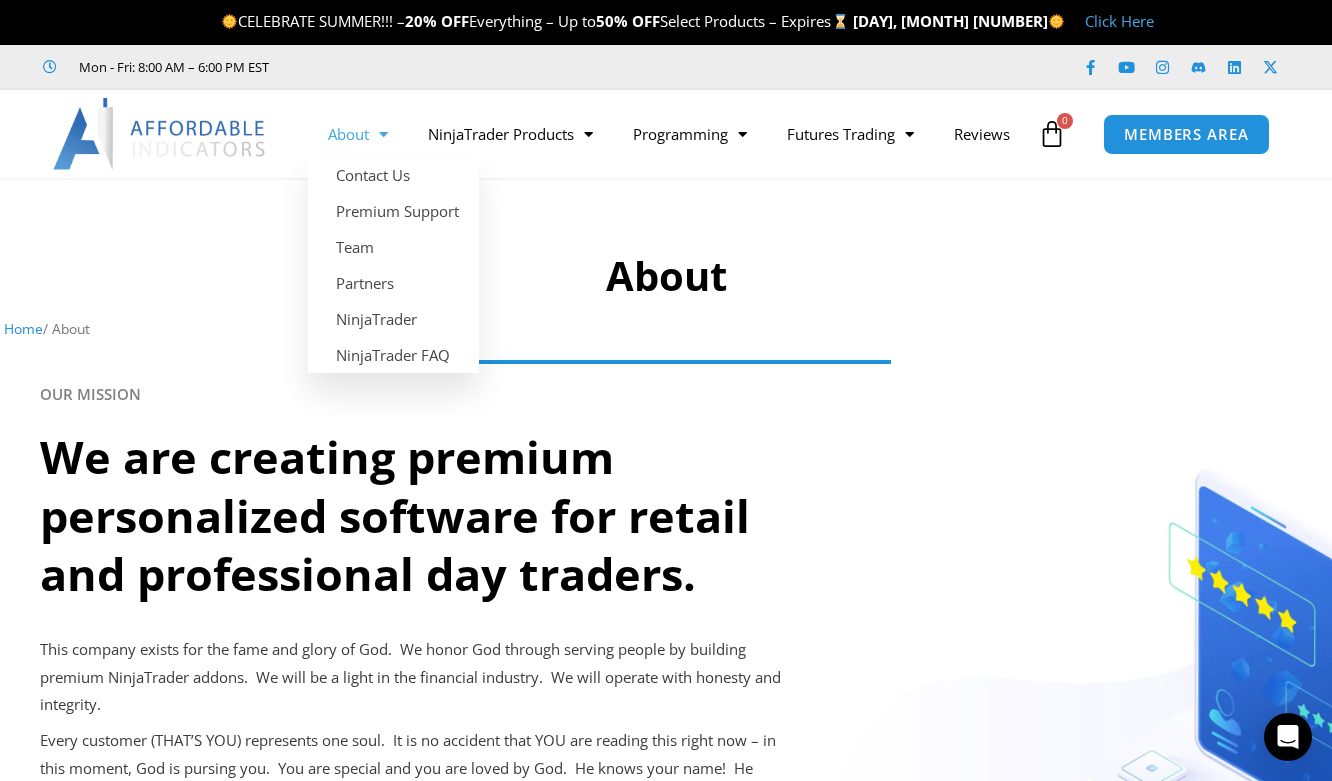 click on "About" 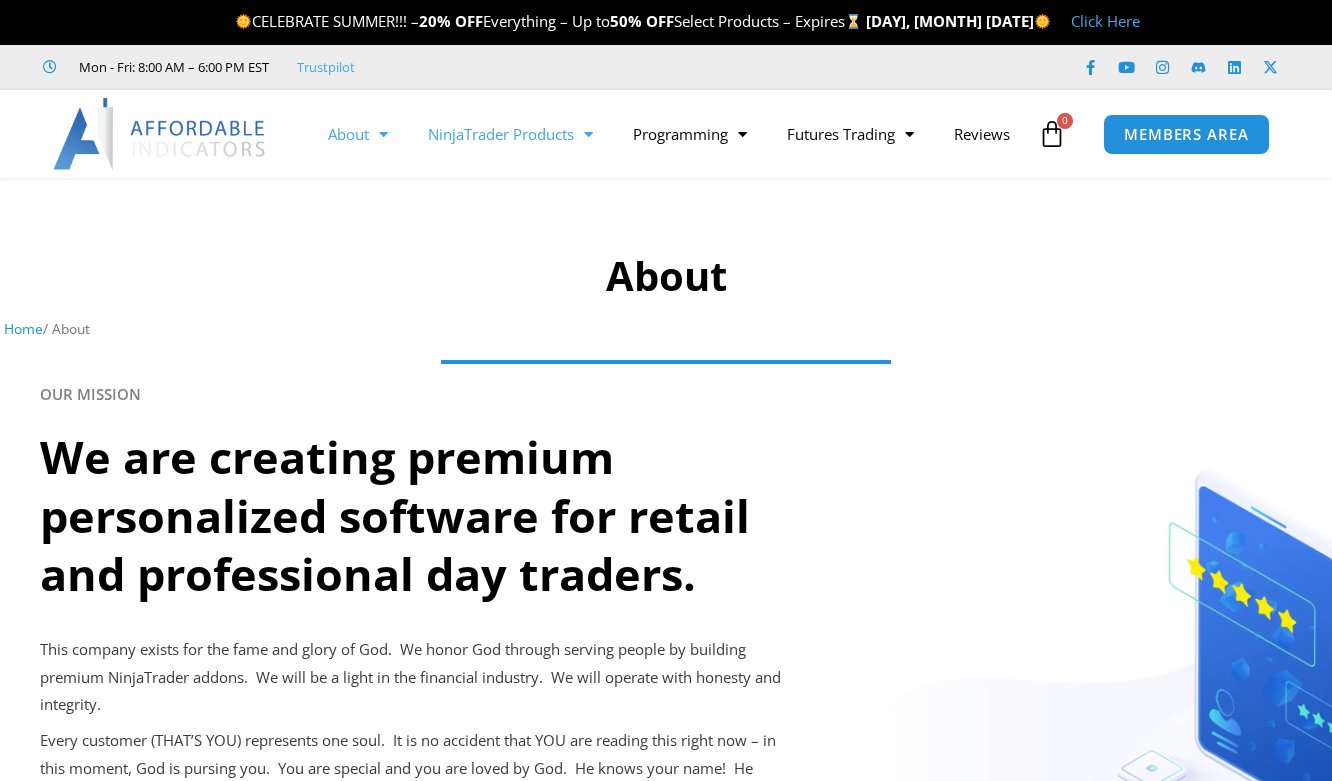 scroll, scrollTop: 0, scrollLeft: 0, axis: both 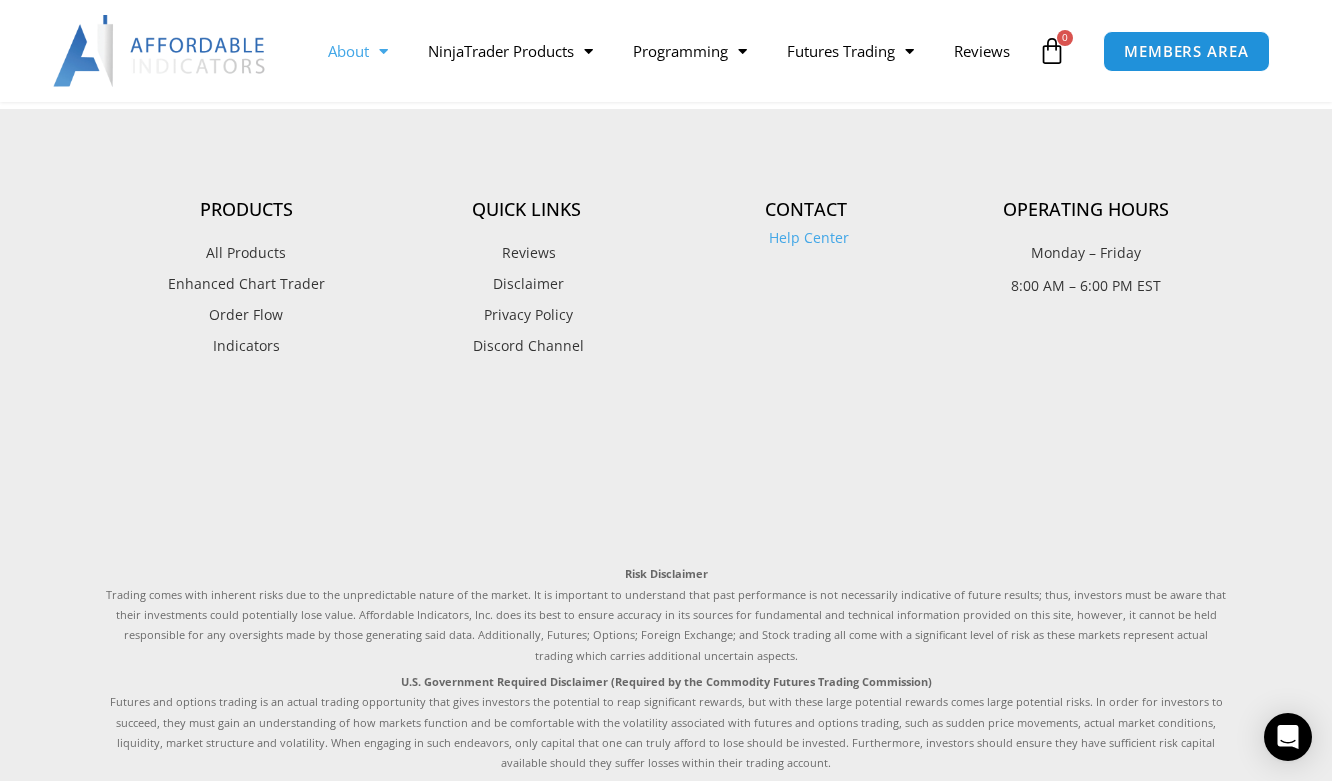 click on "Order Flow" at bounding box center [246, 315] 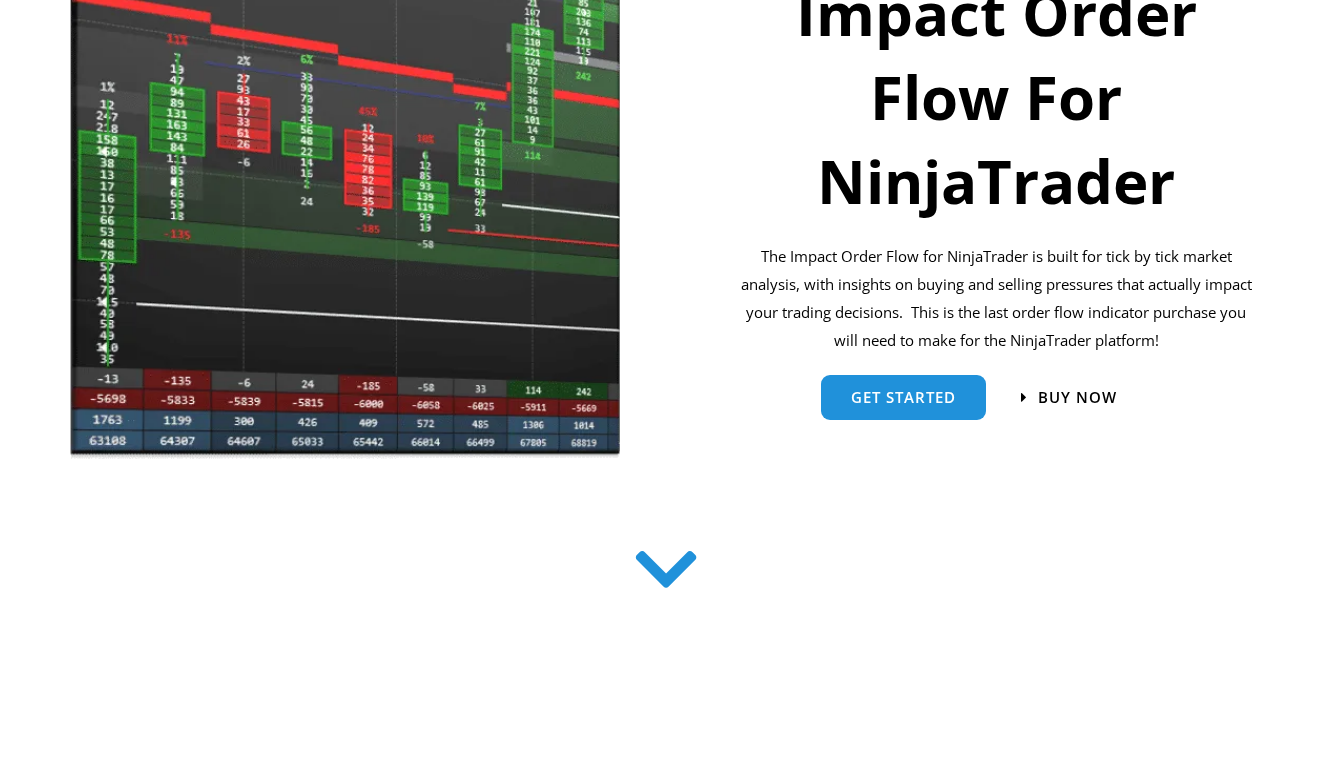 scroll, scrollTop: 0, scrollLeft: 0, axis: both 